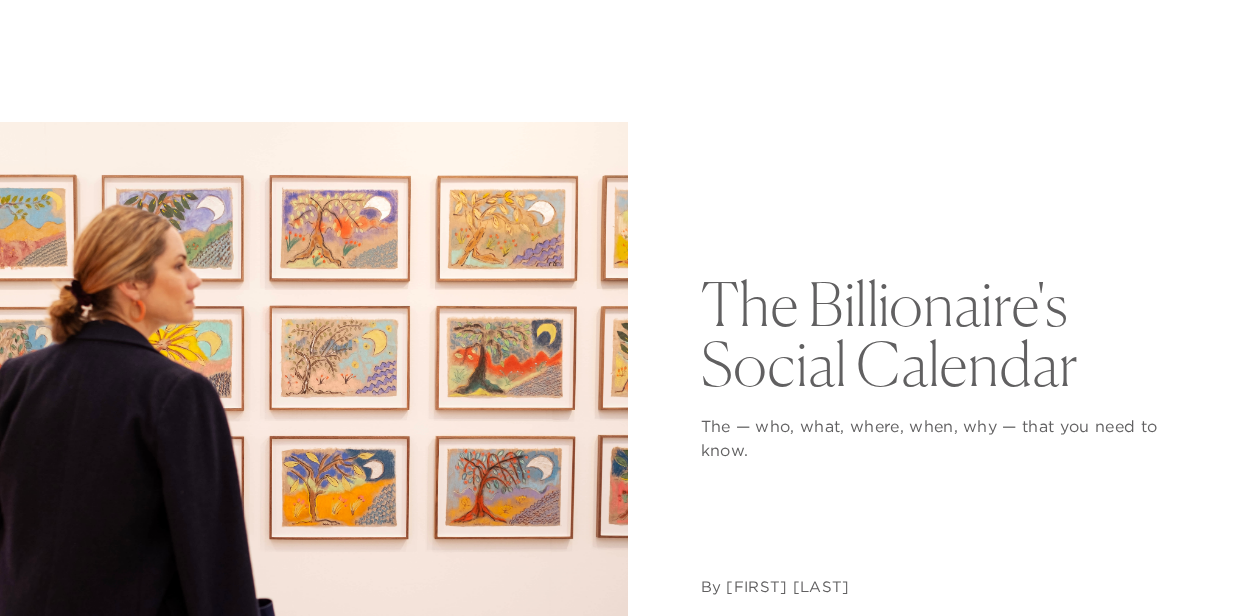 scroll, scrollTop: 3200, scrollLeft: 0, axis: vertical 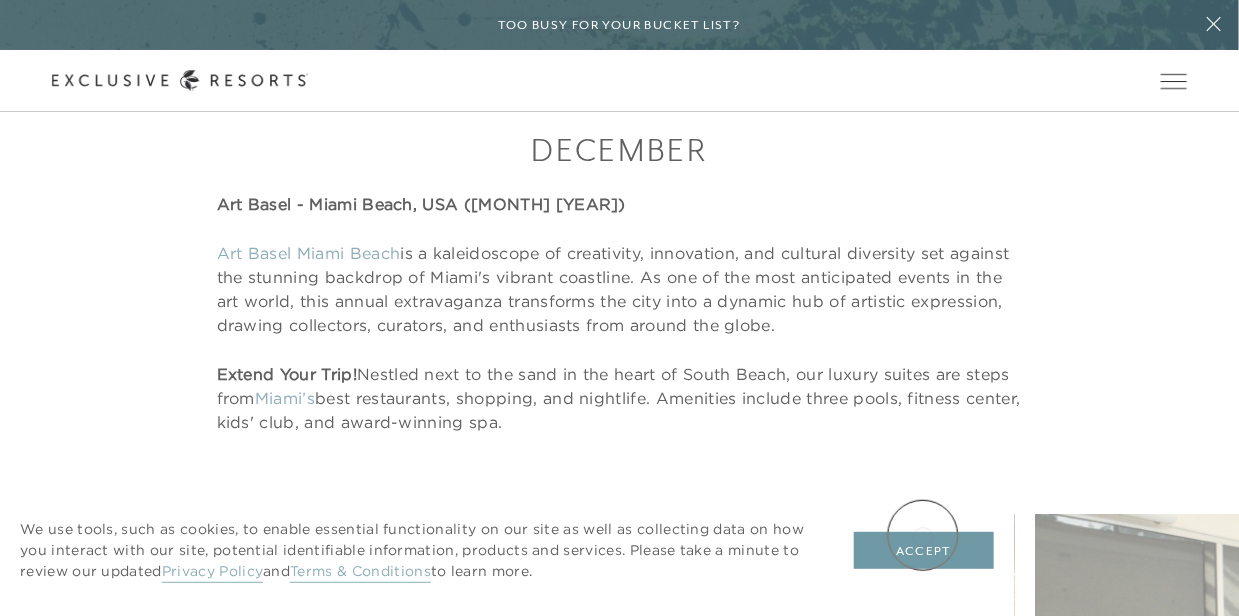 click on "Accept" at bounding box center (924, 551) 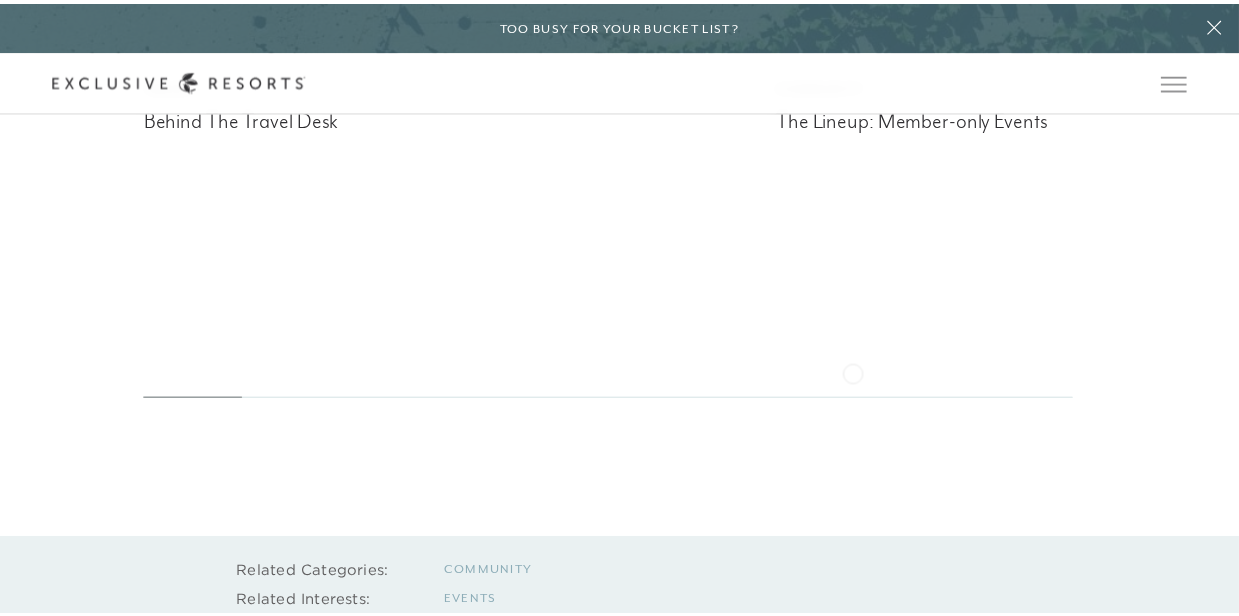 scroll, scrollTop: 16438, scrollLeft: 0, axis: vertical 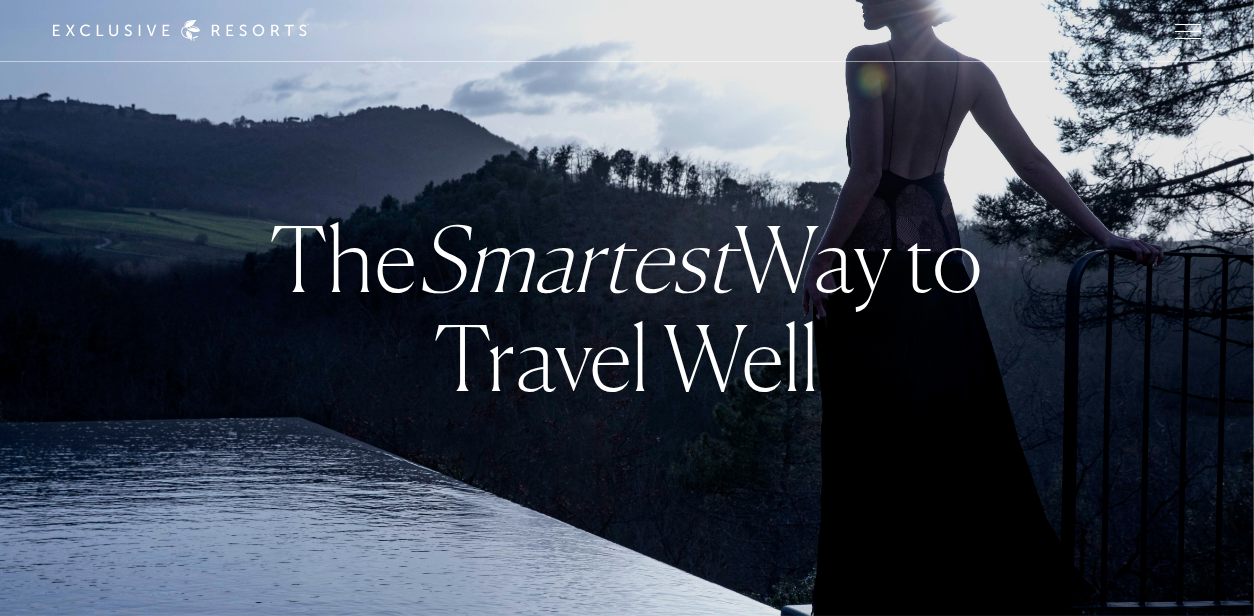 checkbox on "false" 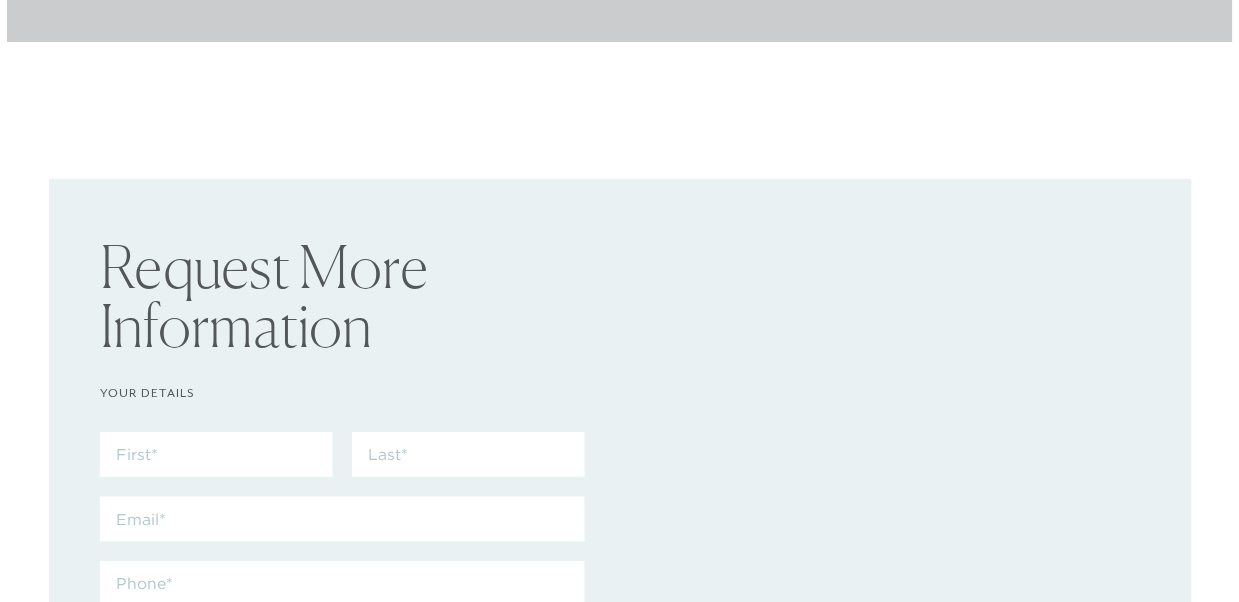 scroll, scrollTop: 8693, scrollLeft: 0, axis: vertical 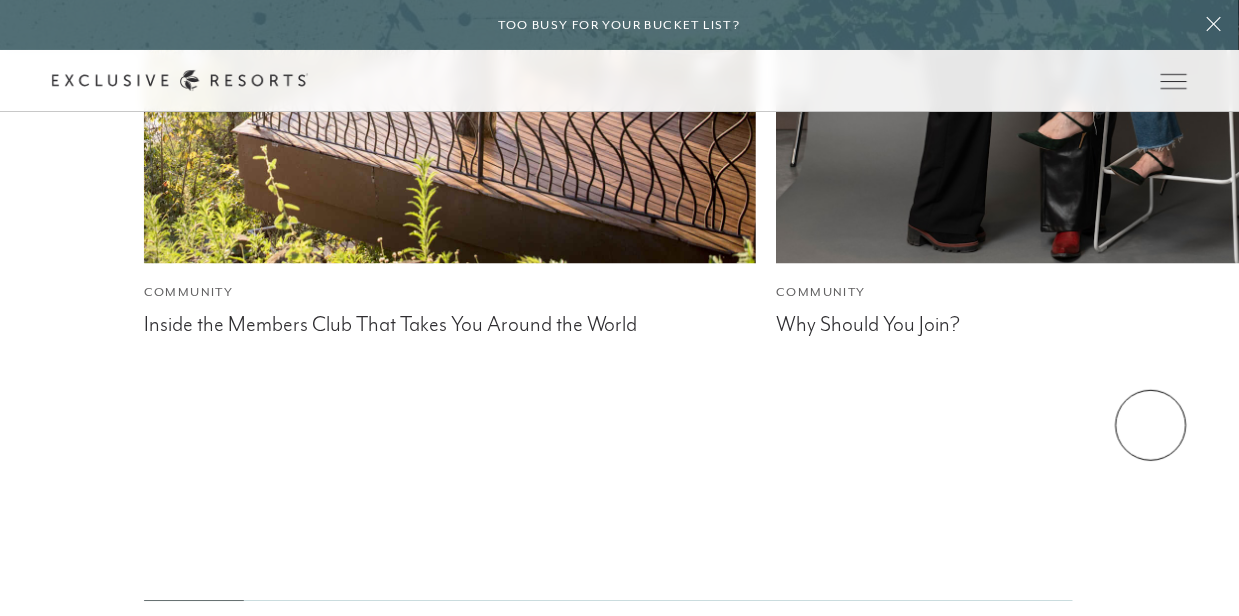 click on "Management" at bounding box center [1140, 854] 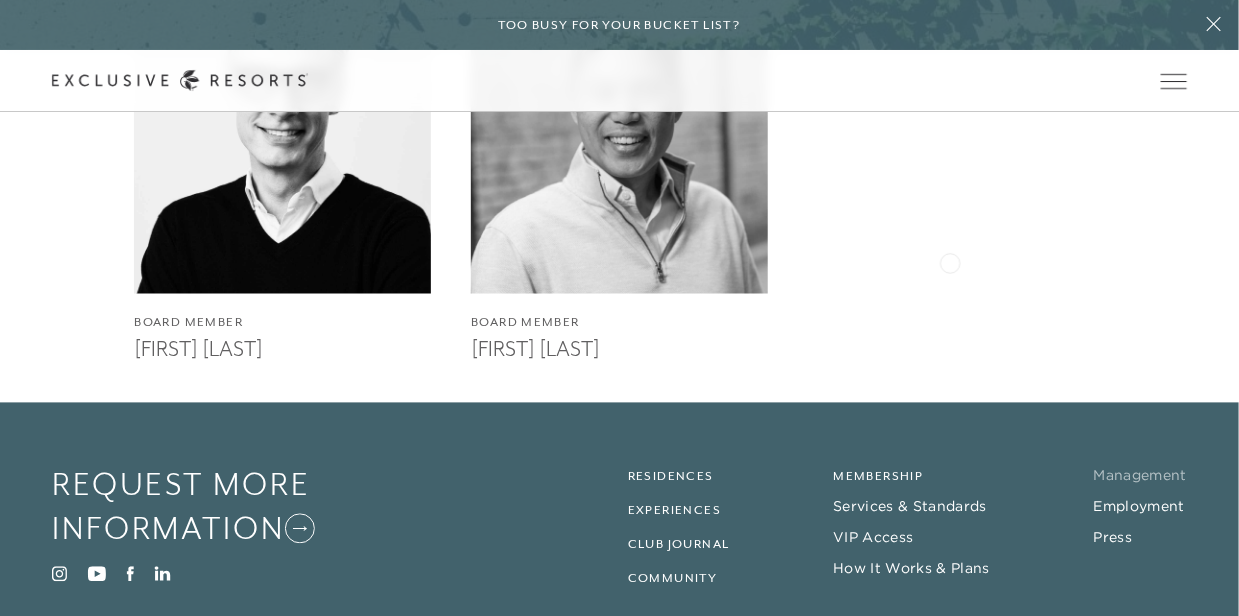 scroll, scrollTop: 4148, scrollLeft: 0, axis: vertical 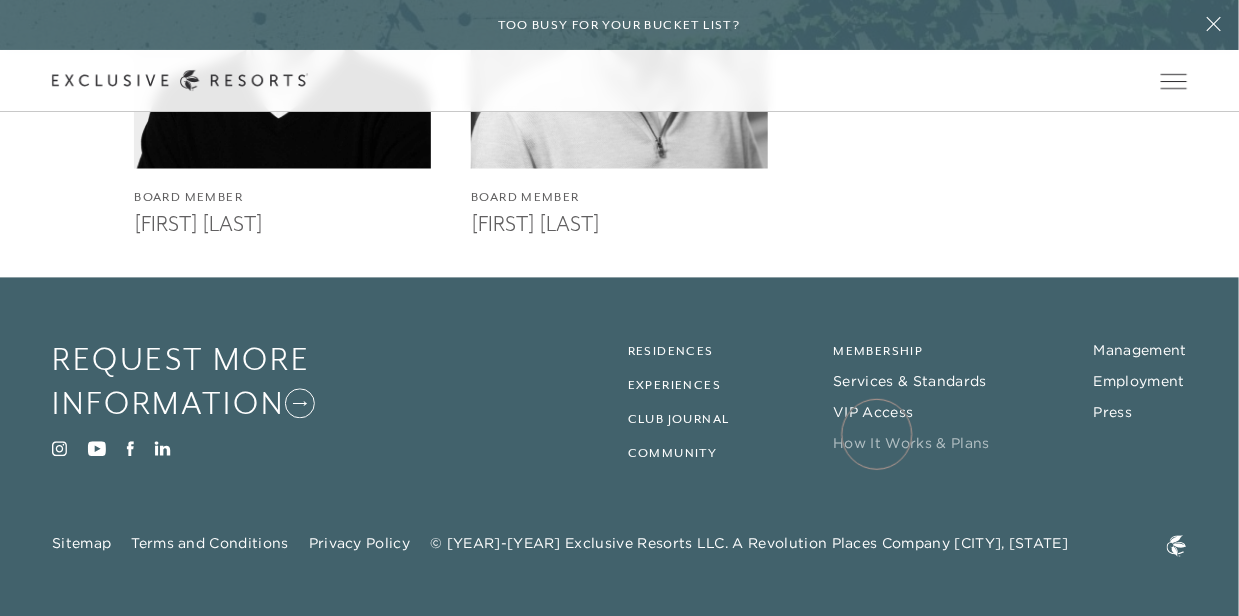 click on "How It Works & Plans" at bounding box center [911, 443] 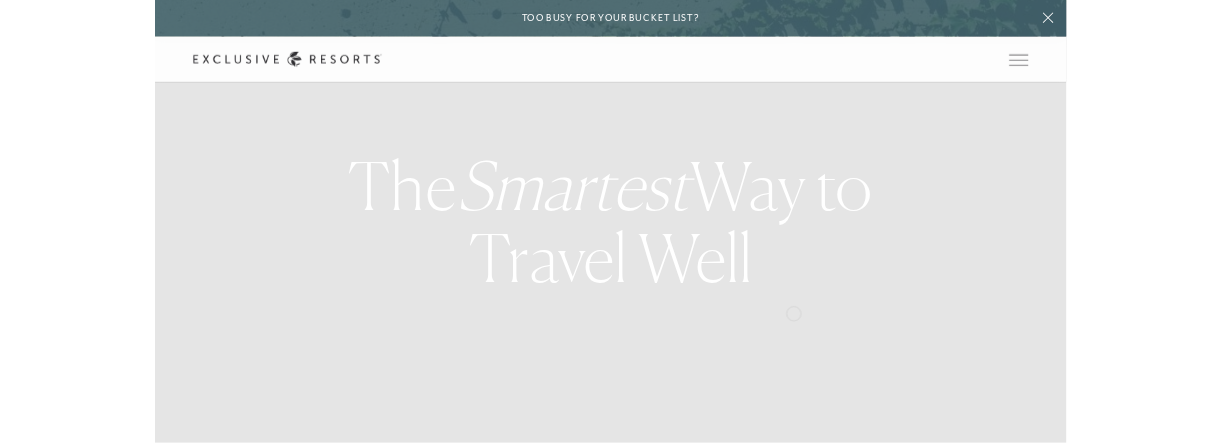 scroll, scrollTop: 0, scrollLeft: 0, axis: both 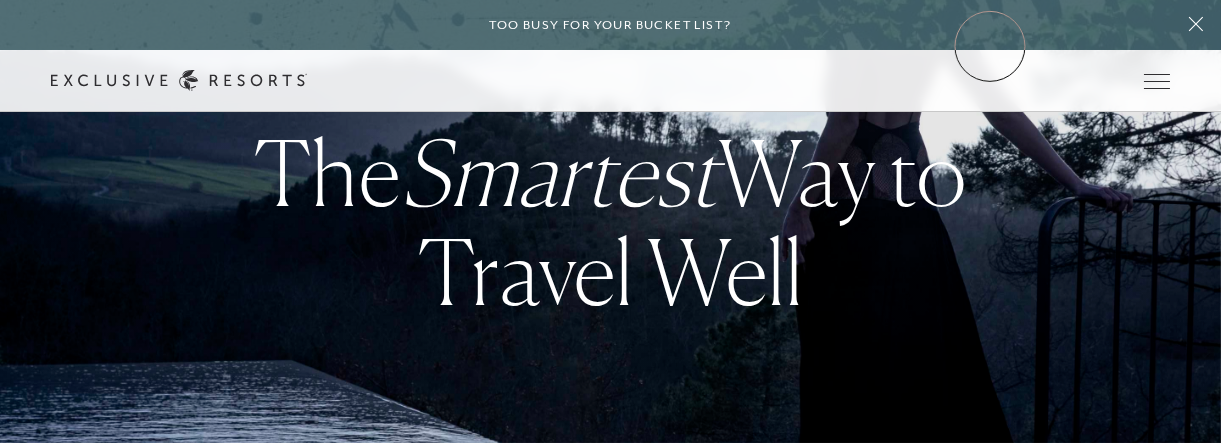 click on "Too busy for your bucket list?" at bounding box center [610, 25] 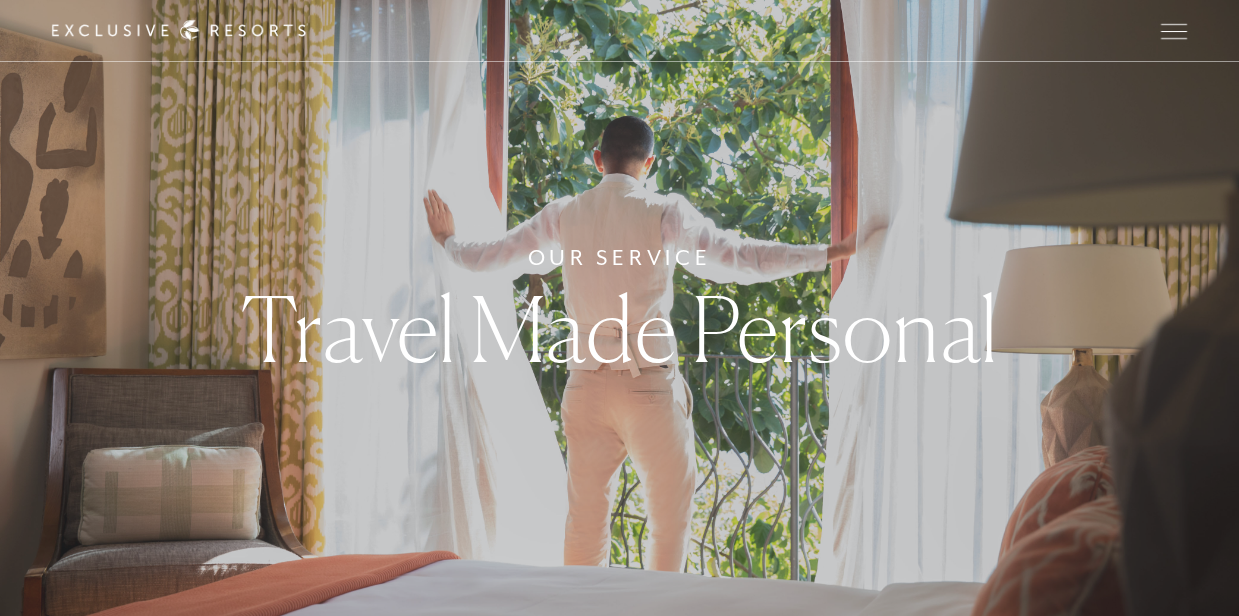 scroll, scrollTop: 0, scrollLeft: 0, axis: both 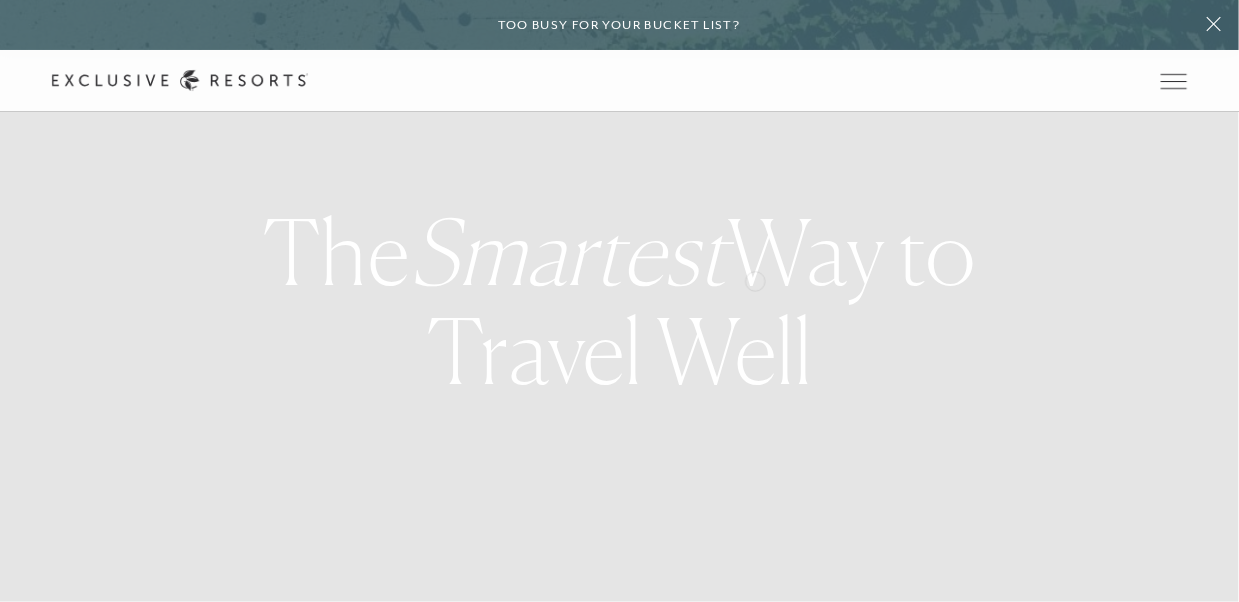 checkbox on "false" 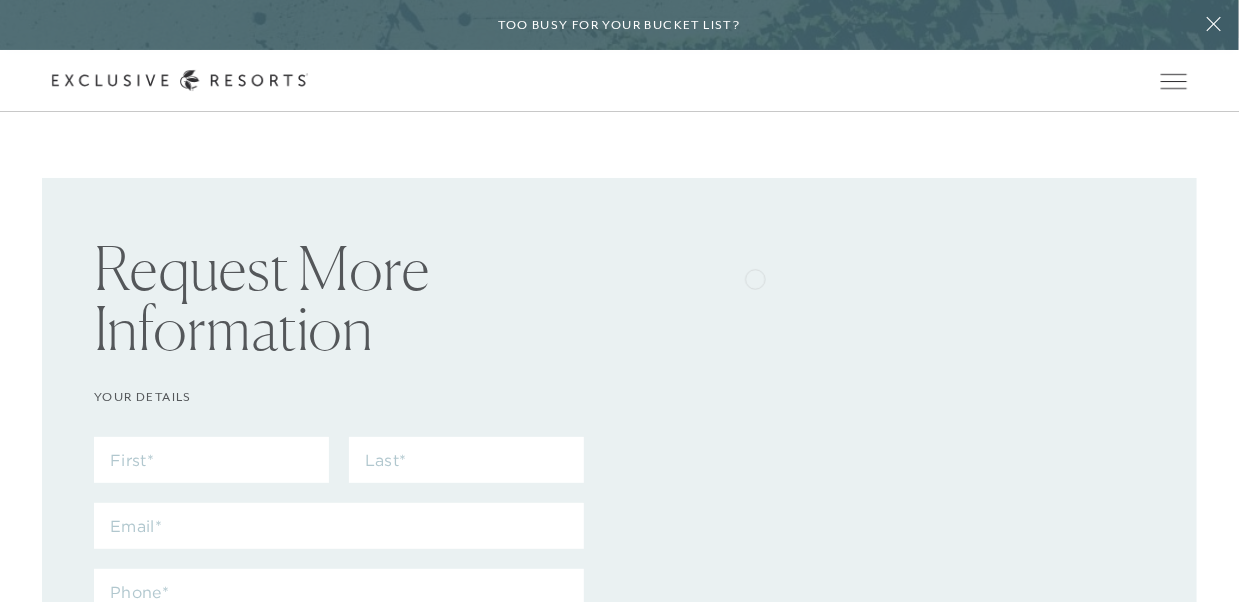 scroll, scrollTop: 9040, scrollLeft: 0, axis: vertical 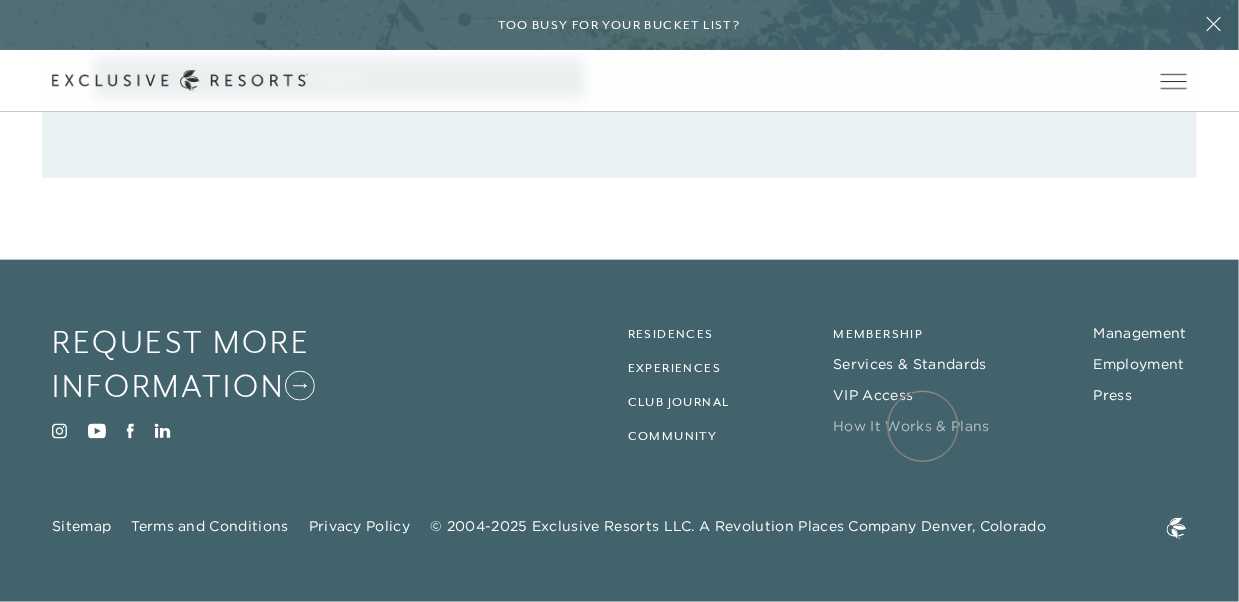 click on "How It Works & Plans" at bounding box center (911, 426) 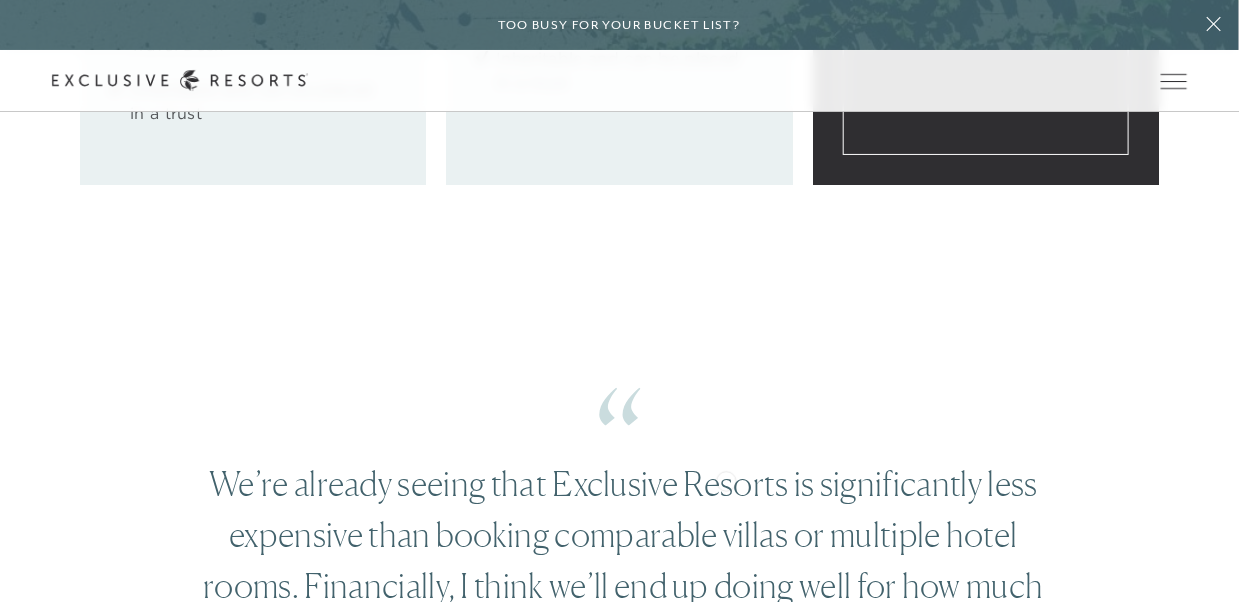 scroll, scrollTop: 3200, scrollLeft: 0, axis: vertical 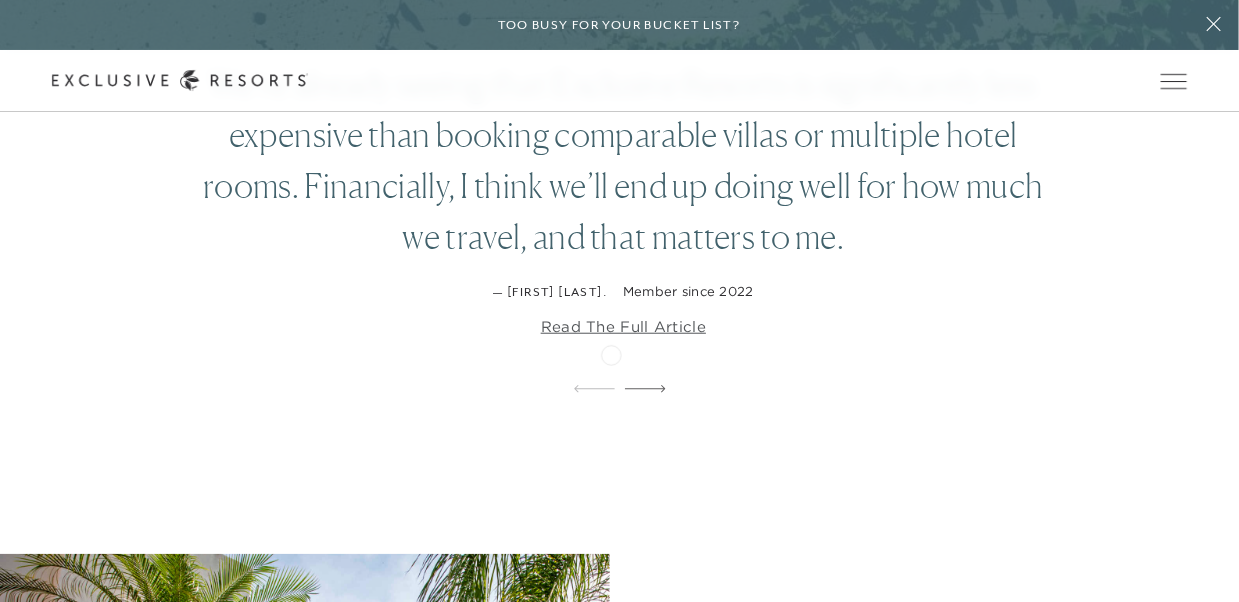 click on "Read the full article" at bounding box center [623, 327] 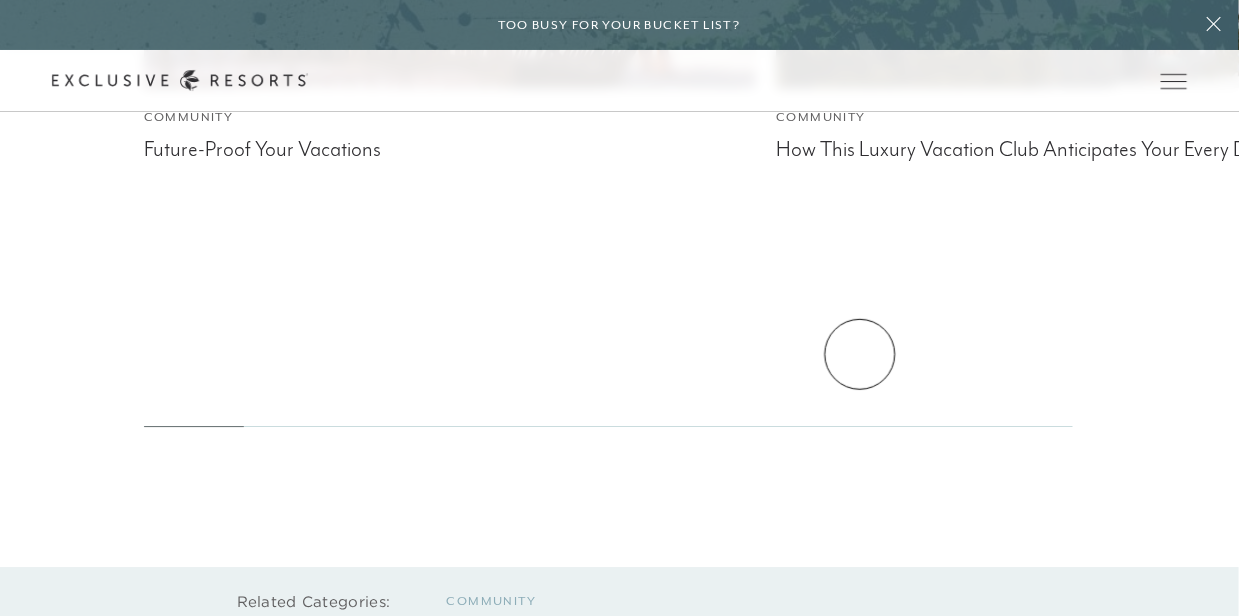 scroll, scrollTop: 4400, scrollLeft: 0, axis: vertical 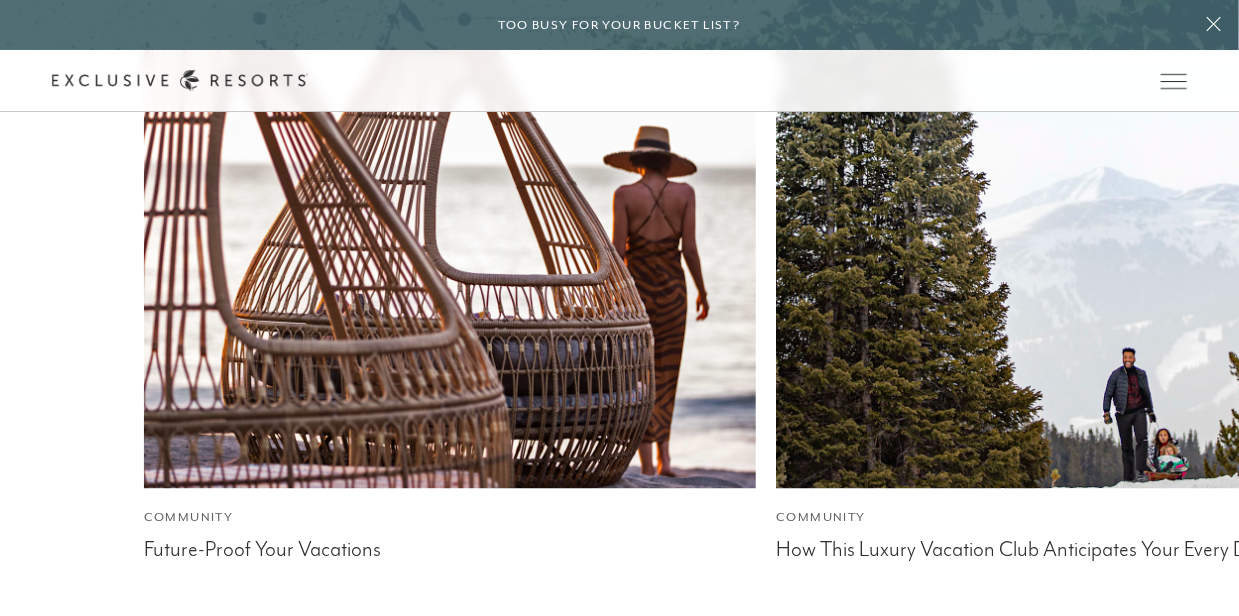 click on "The Future of Generational Wealth is Inheritable Experiences" at bounding box center (1715, 547) 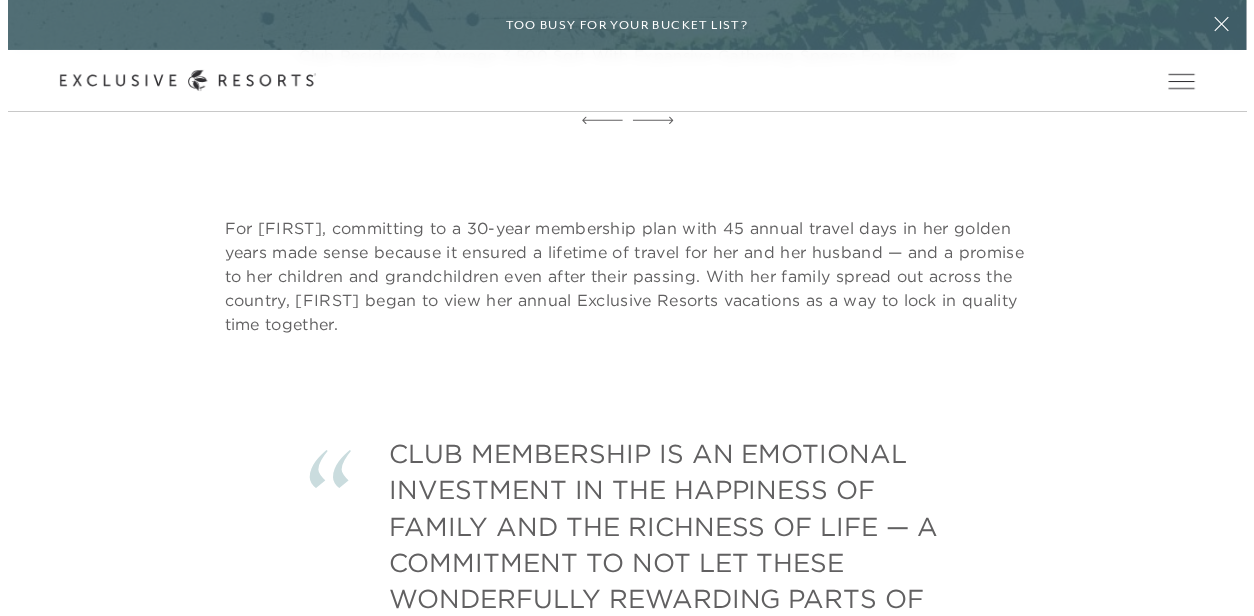 scroll, scrollTop: 0, scrollLeft: 0, axis: both 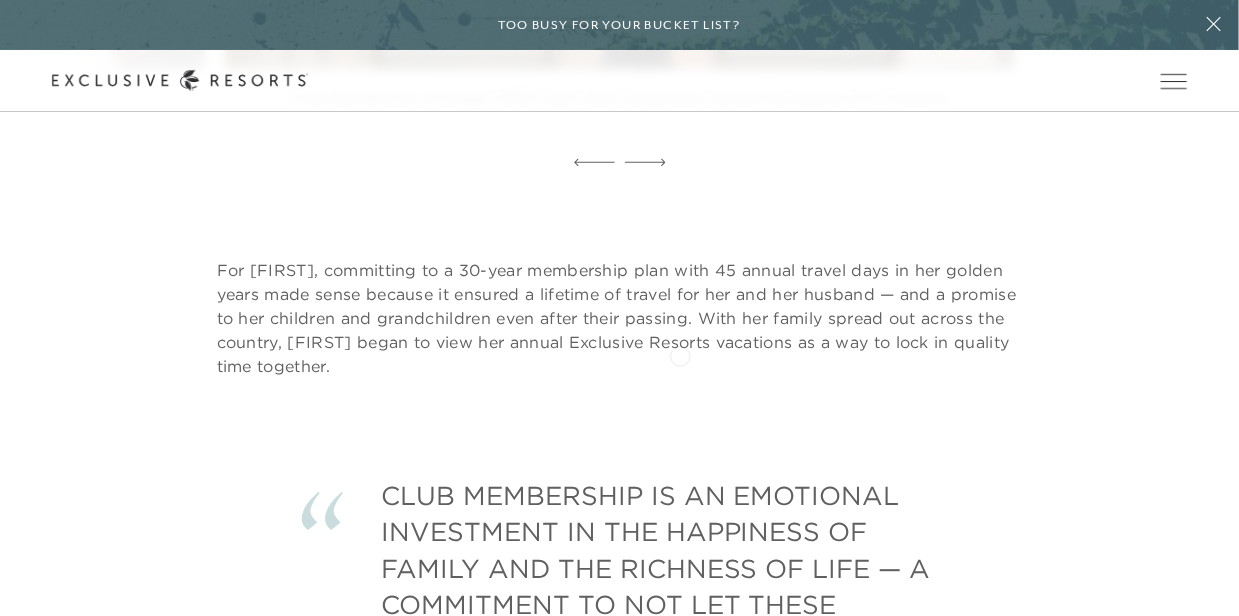 click on "The Collection" at bounding box center [0, 0] 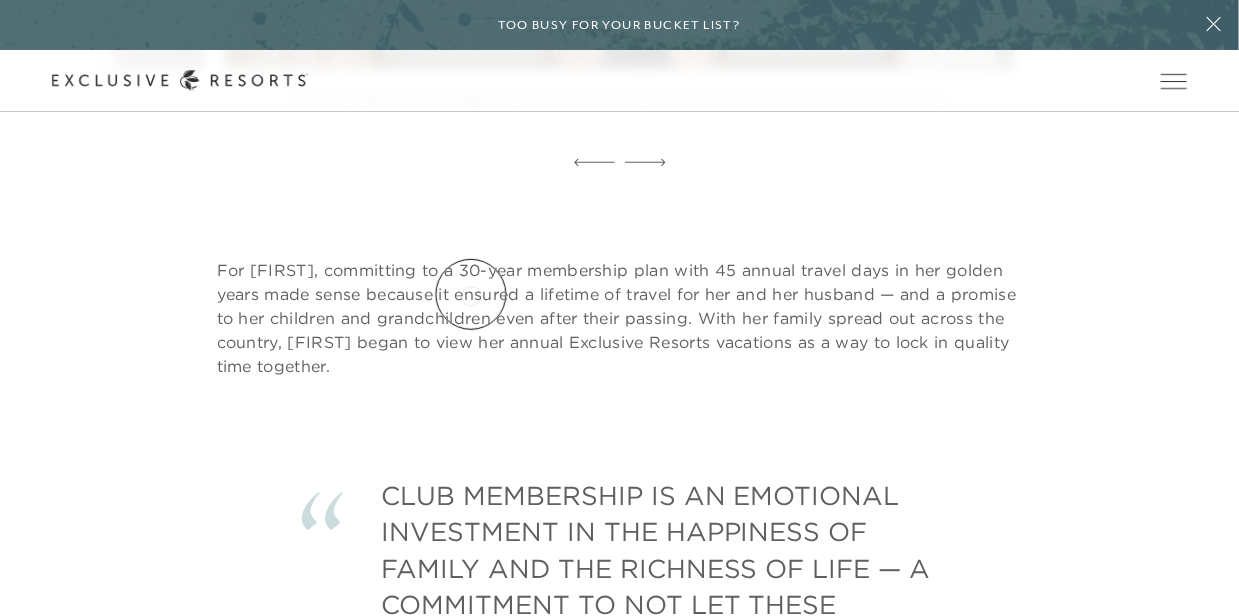 scroll, scrollTop: 0, scrollLeft: 0, axis: both 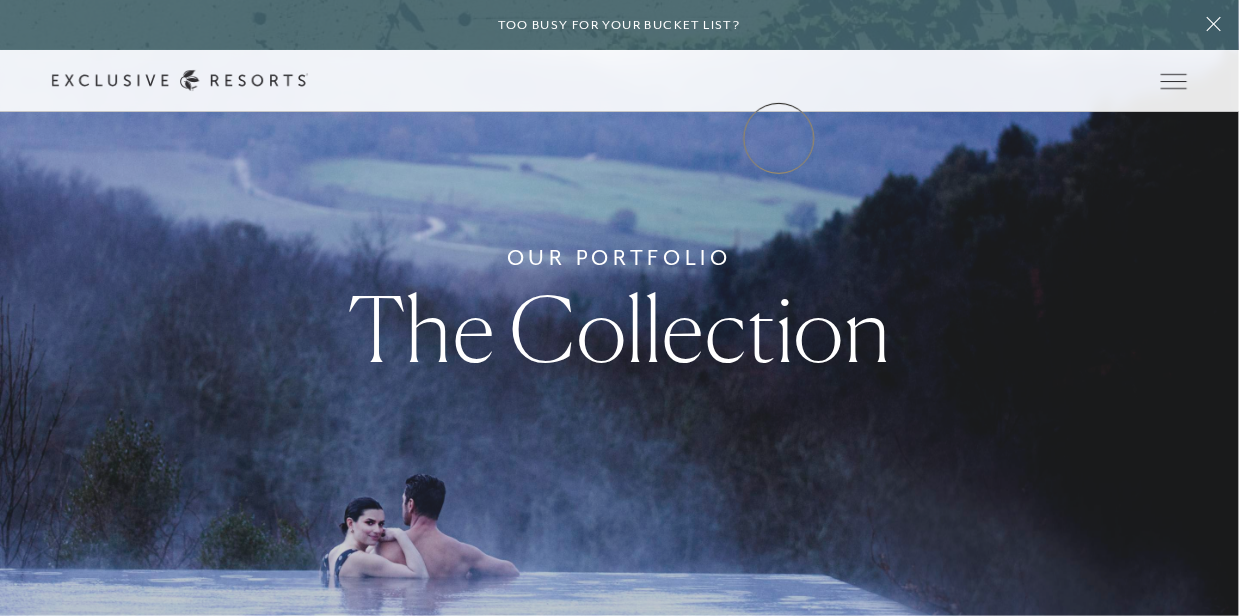 click on "Community" at bounding box center (0, 0) 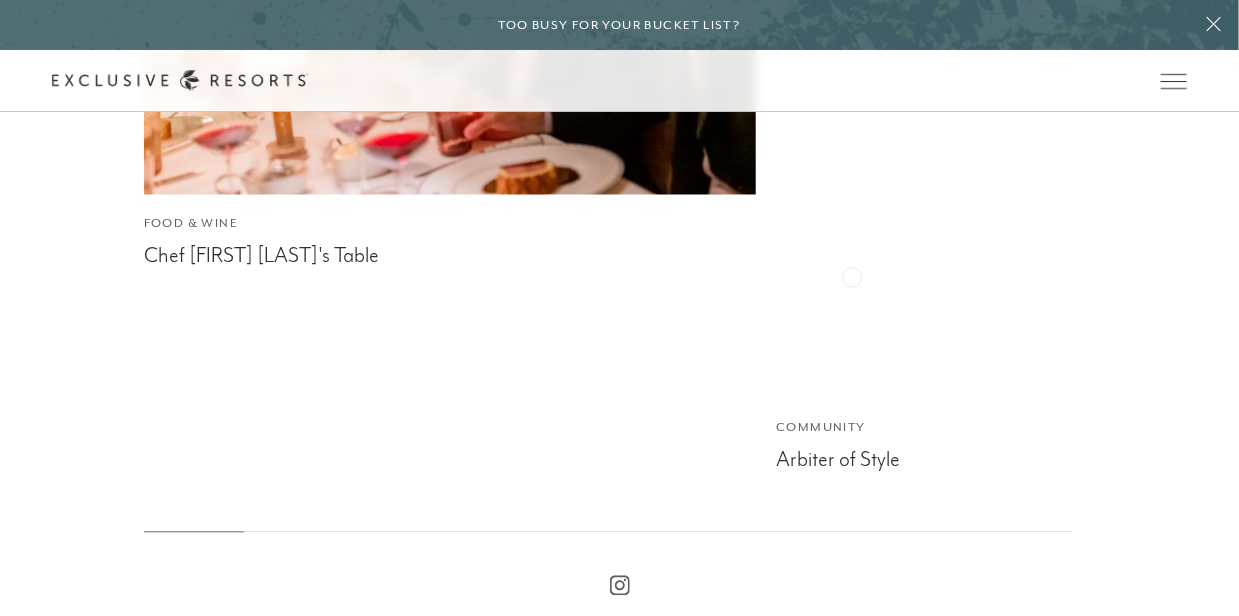 scroll, scrollTop: 6800, scrollLeft: 0, axis: vertical 